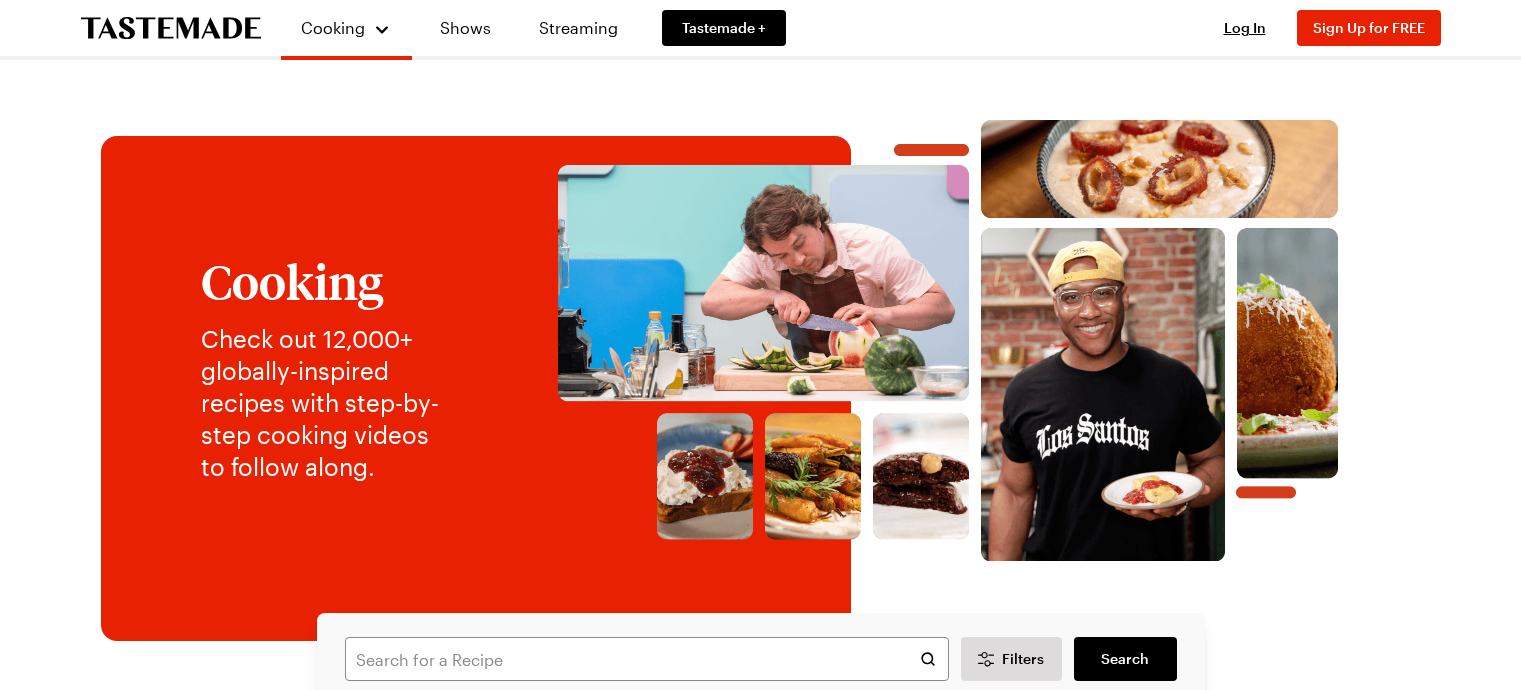 scroll, scrollTop: 0, scrollLeft: 0, axis: both 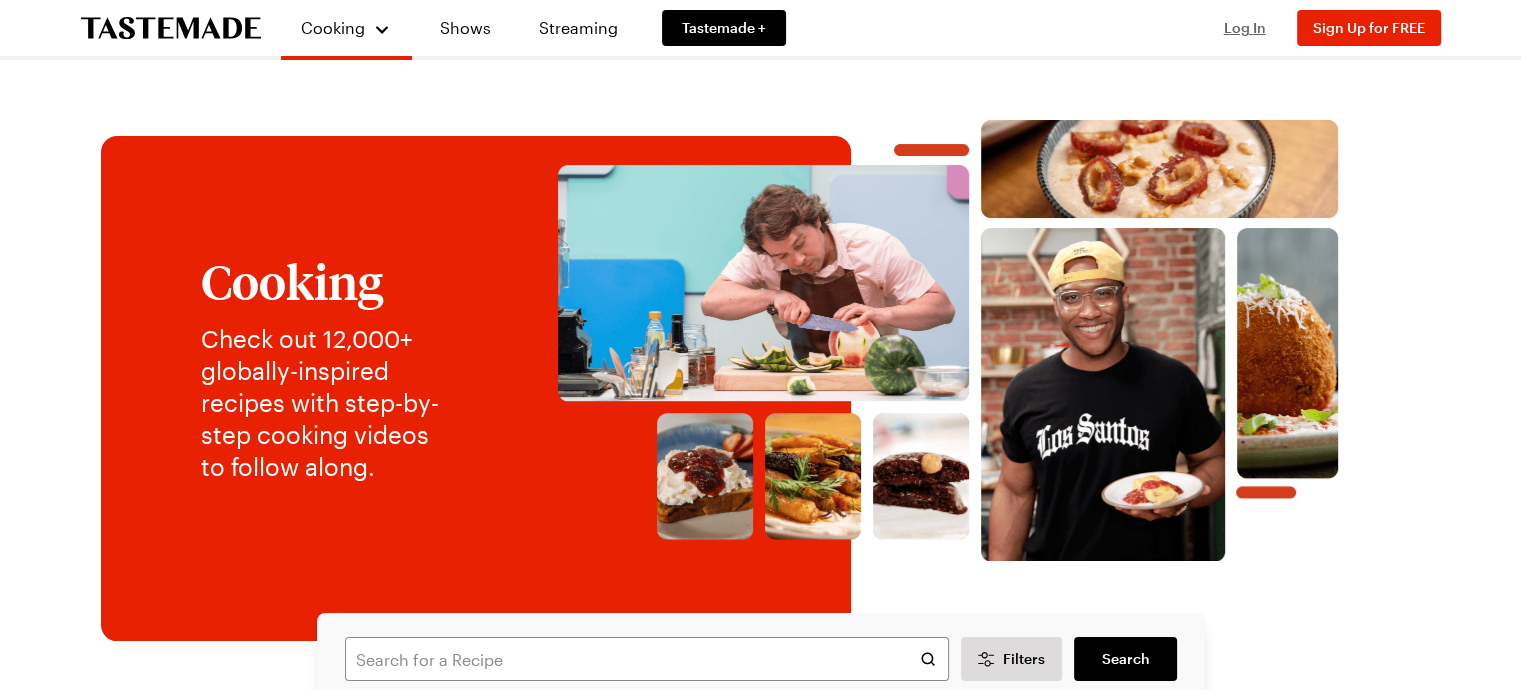 click on "Log In" at bounding box center [1245, 27] 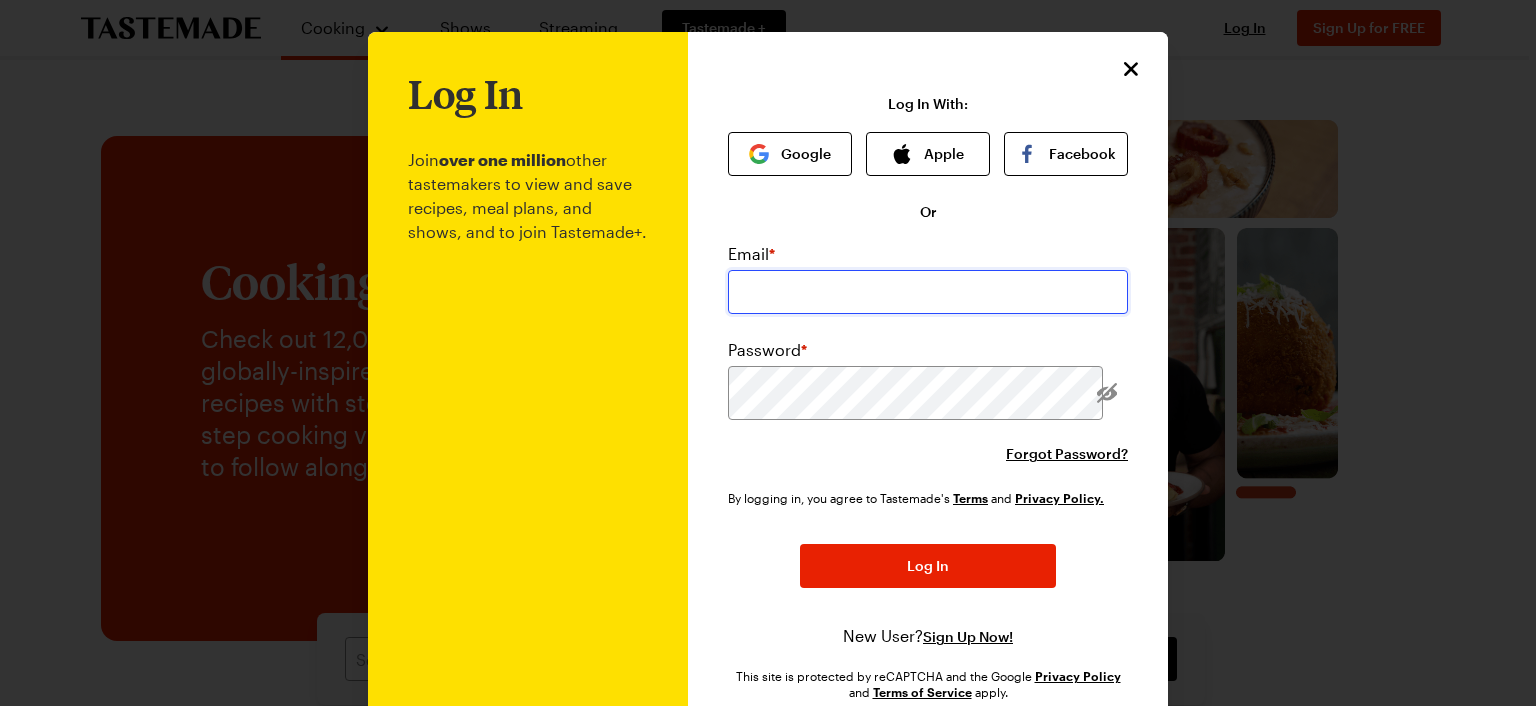 click at bounding box center [928, 292] 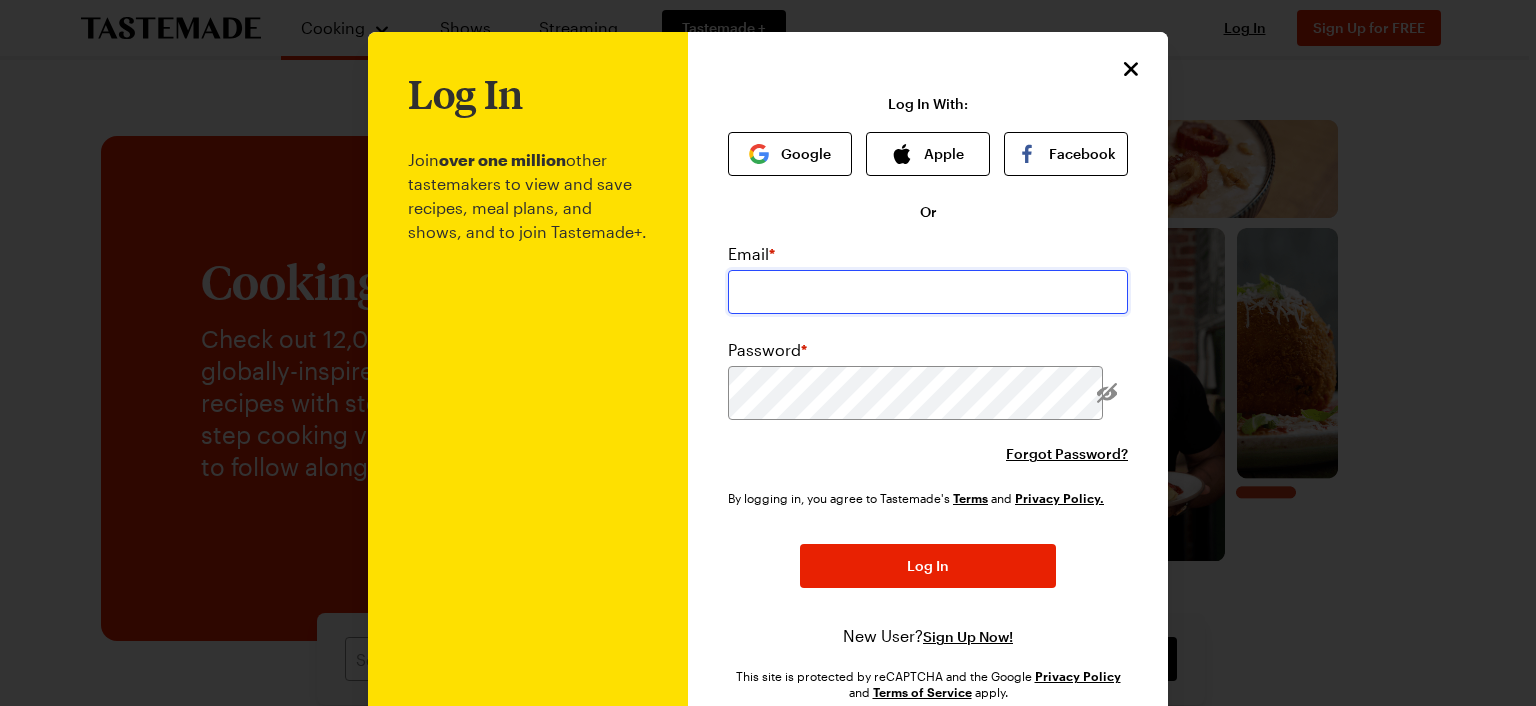 type on "[EMAIL_ADDRESS][DOMAIN_NAME]" 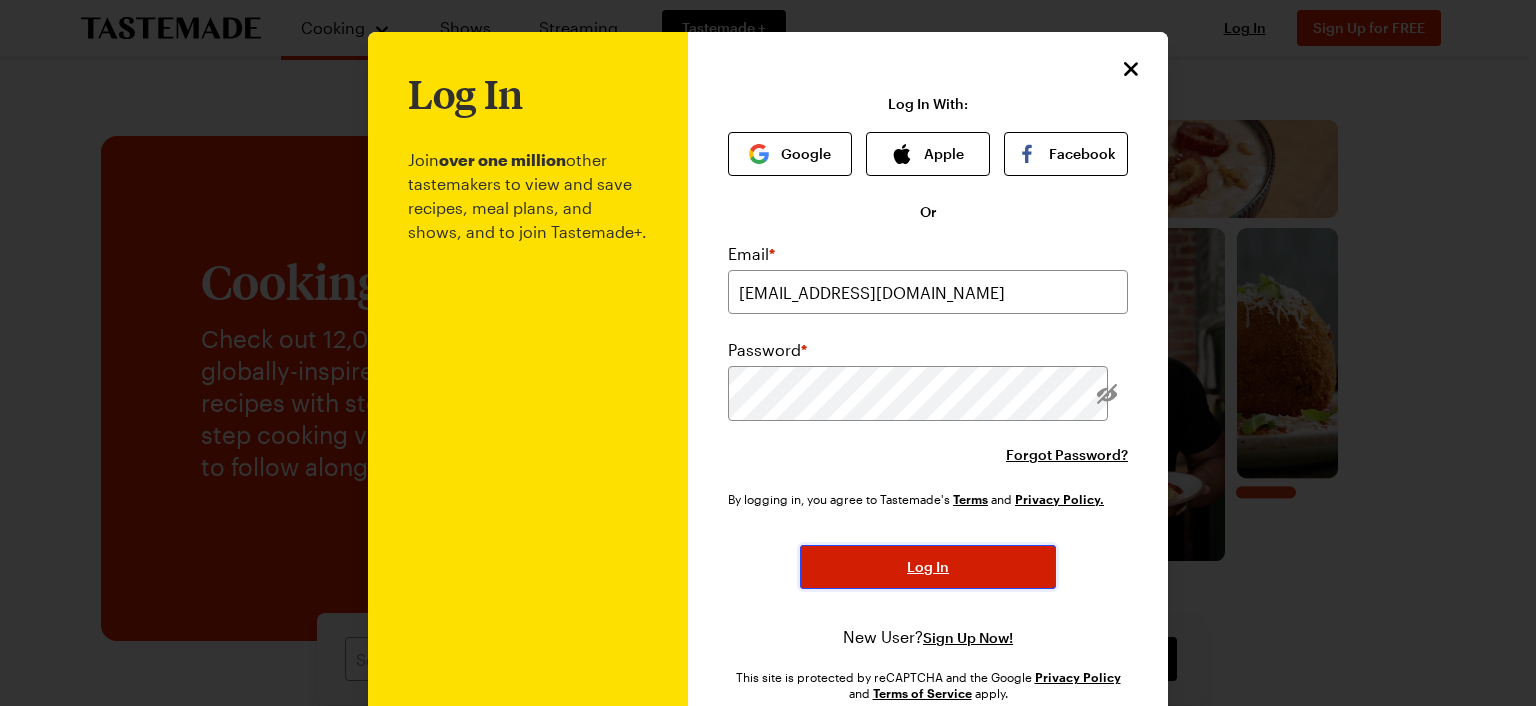 click on "Log In" at bounding box center [928, 567] 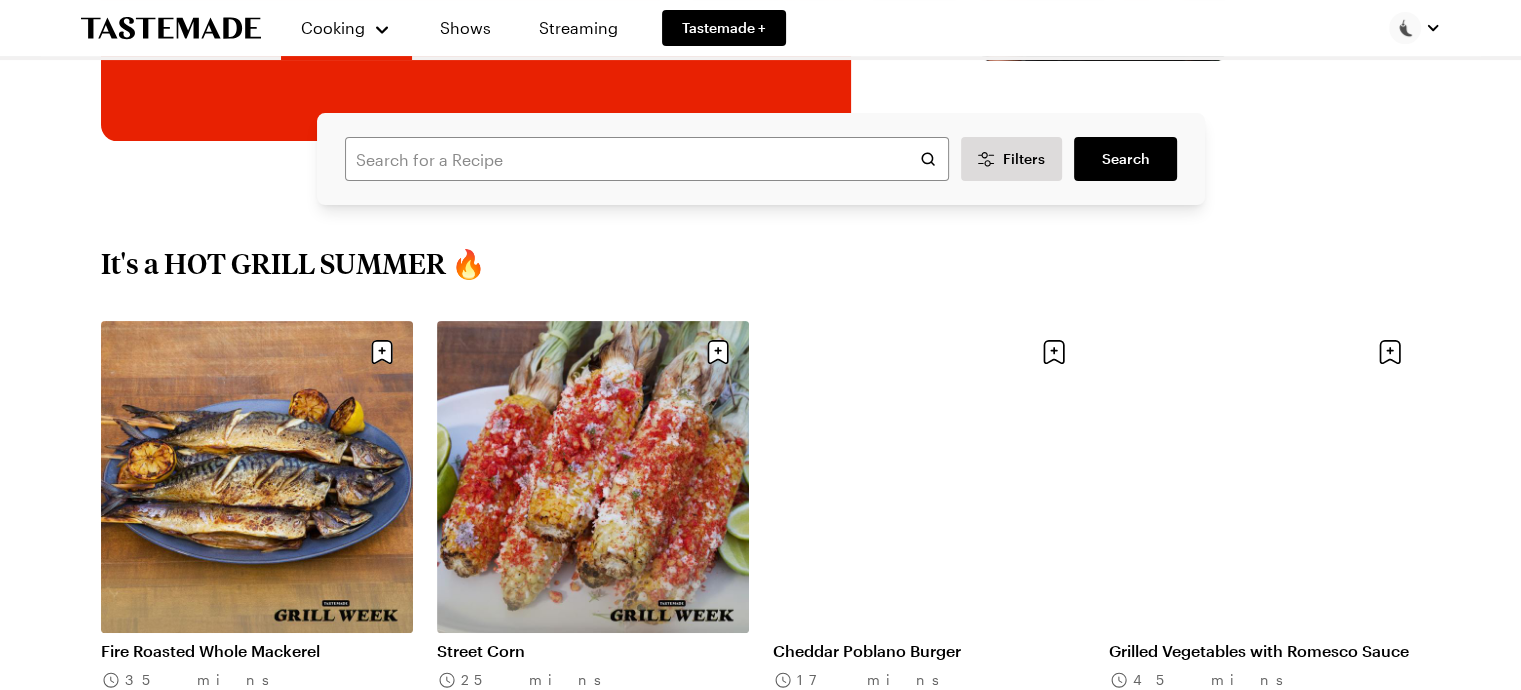 scroll, scrollTop: 600, scrollLeft: 0, axis: vertical 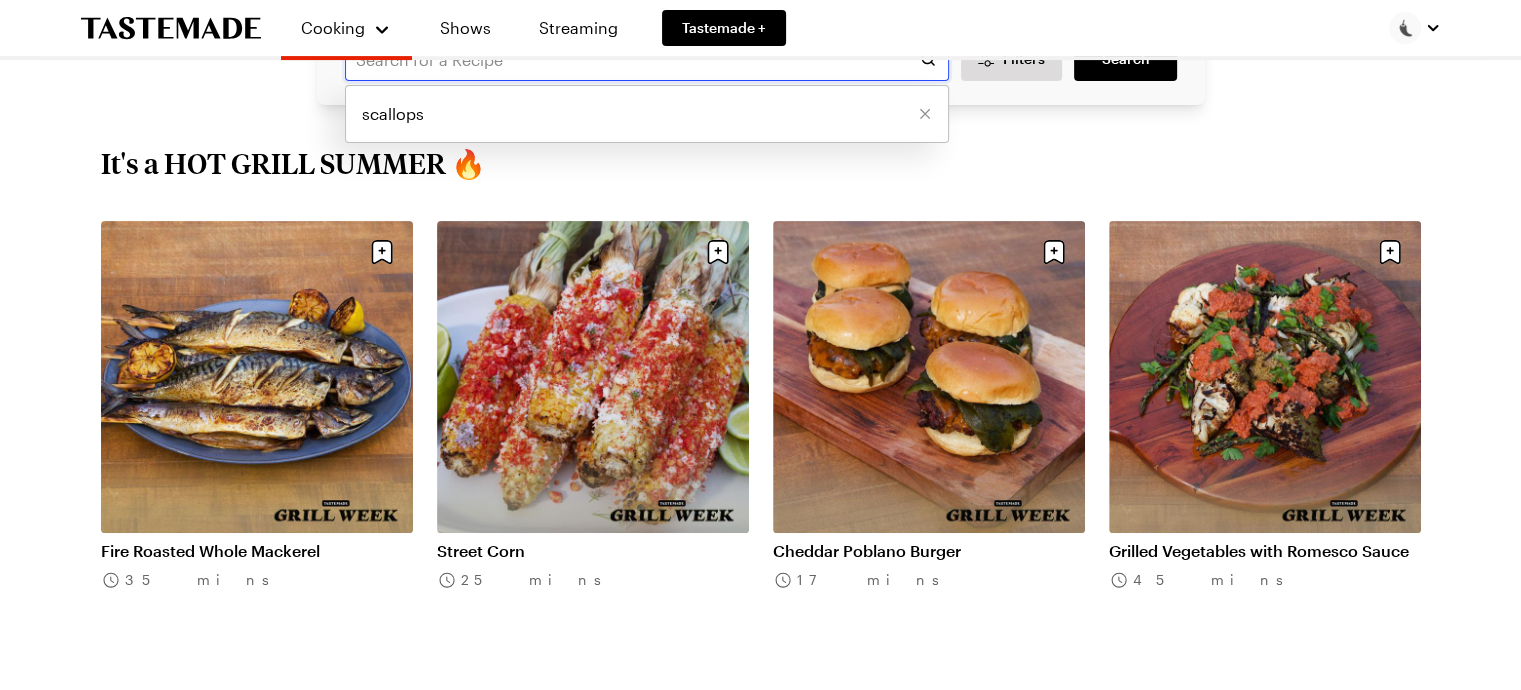 click at bounding box center [647, 59] 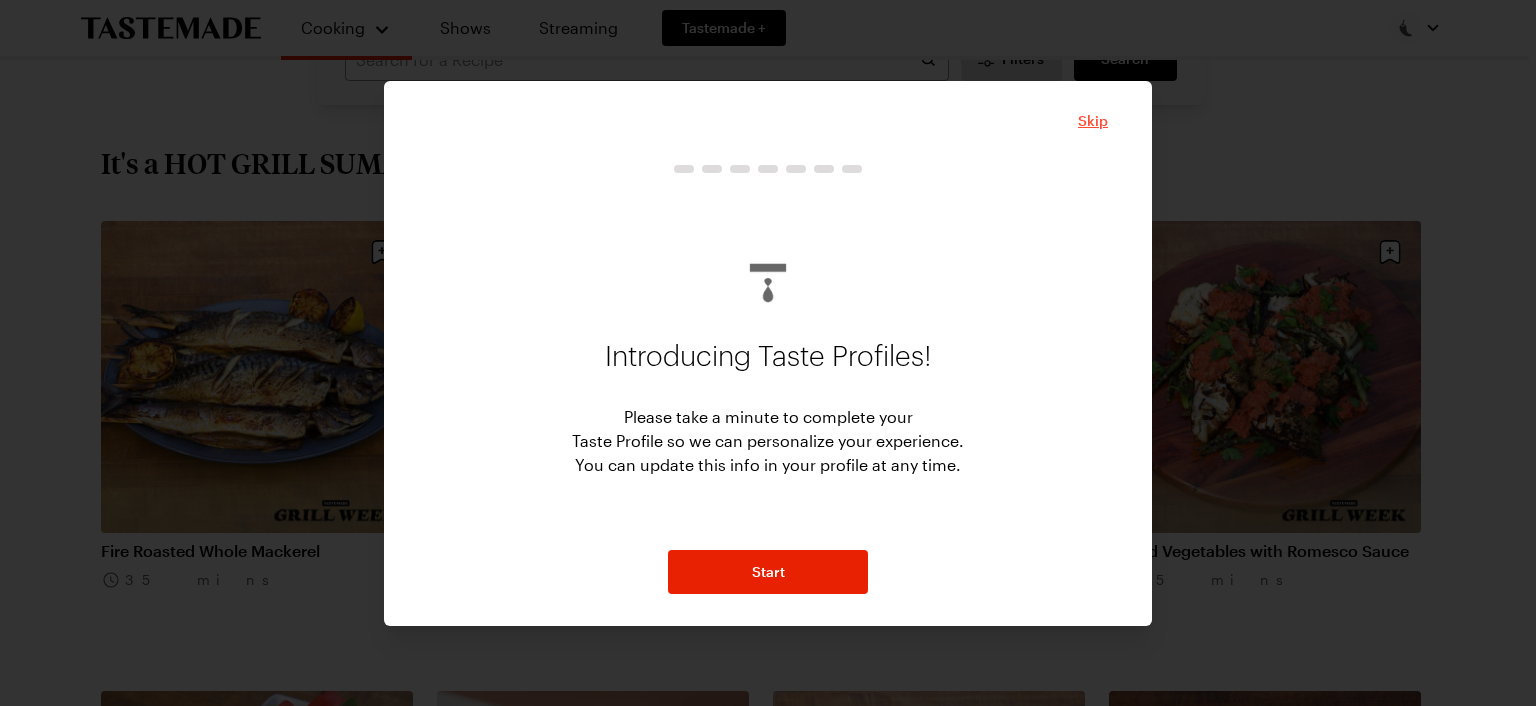 click on "Skip" at bounding box center [1093, 121] 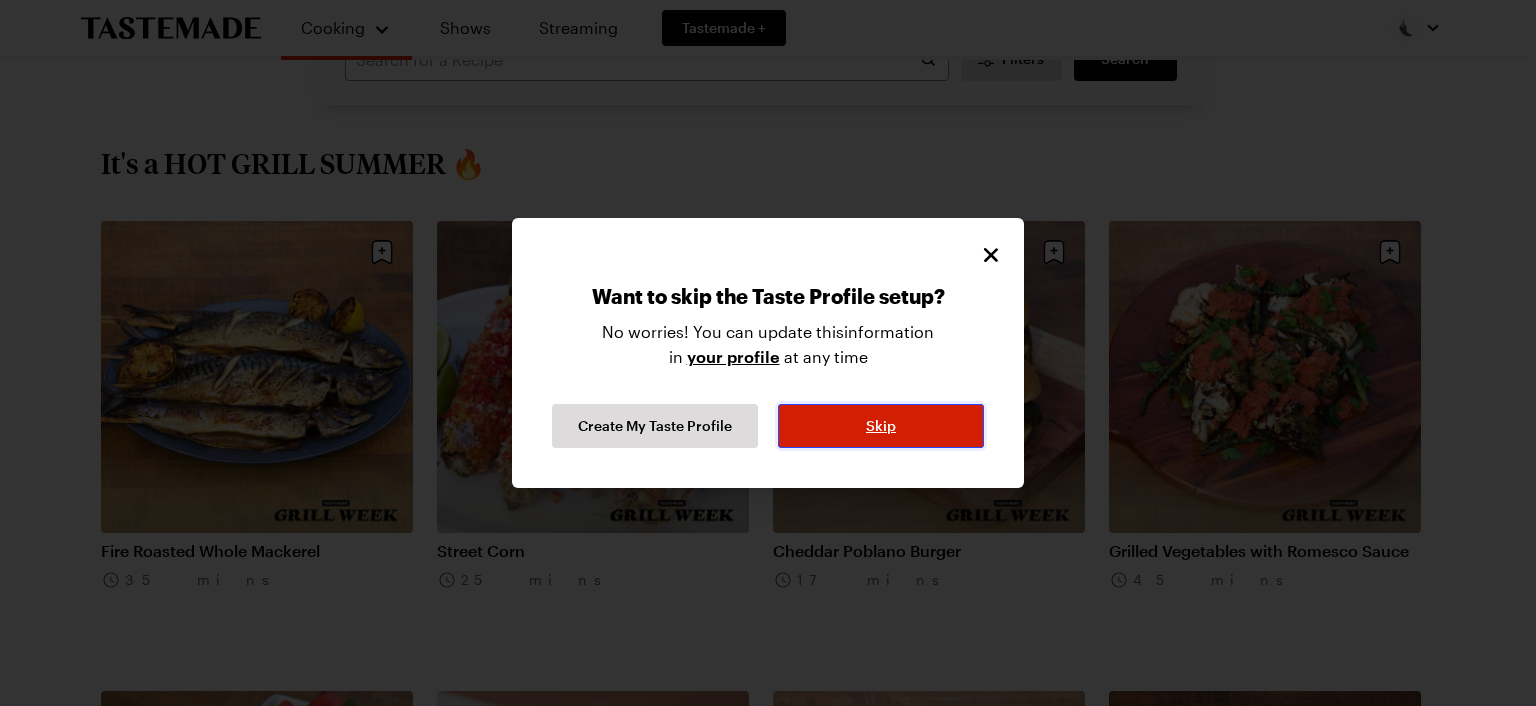 click on "Skip" at bounding box center (881, 426) 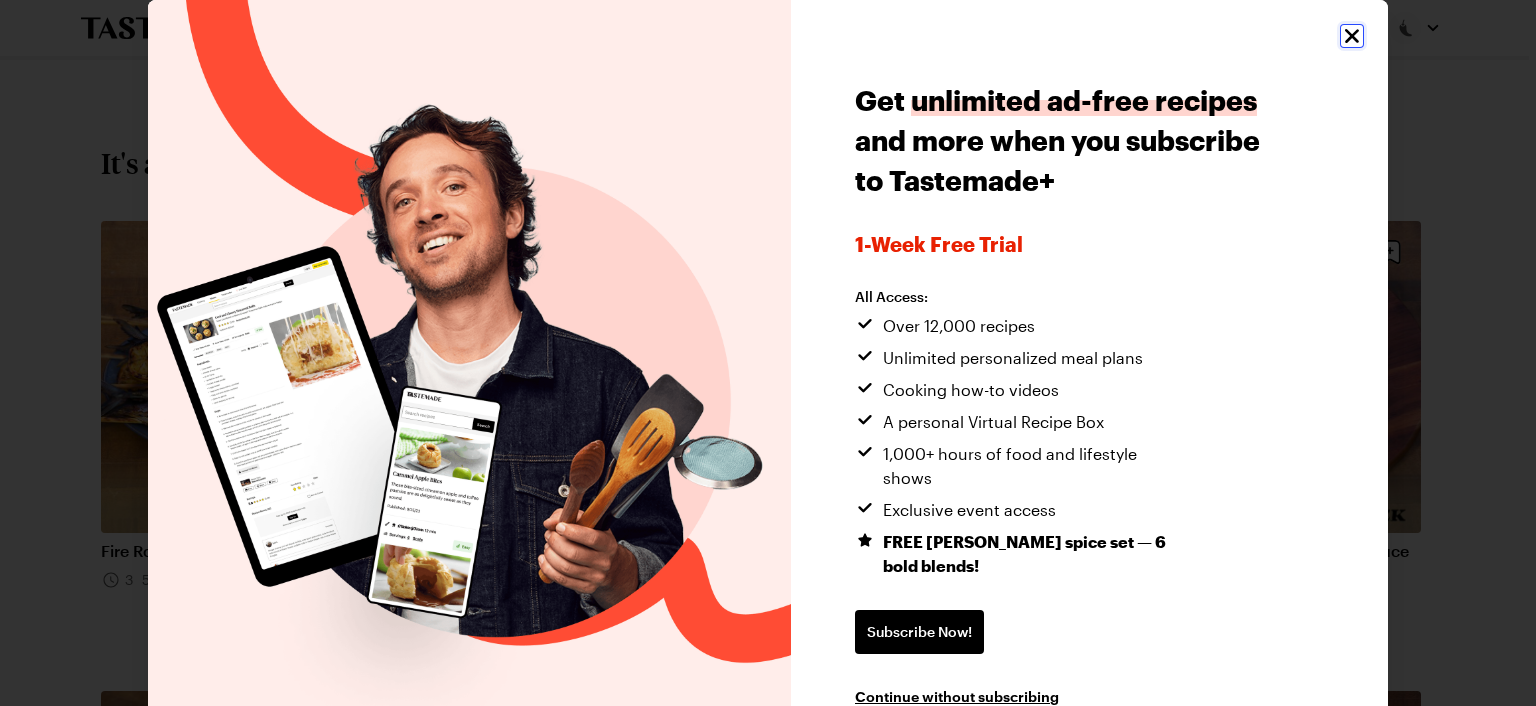 click 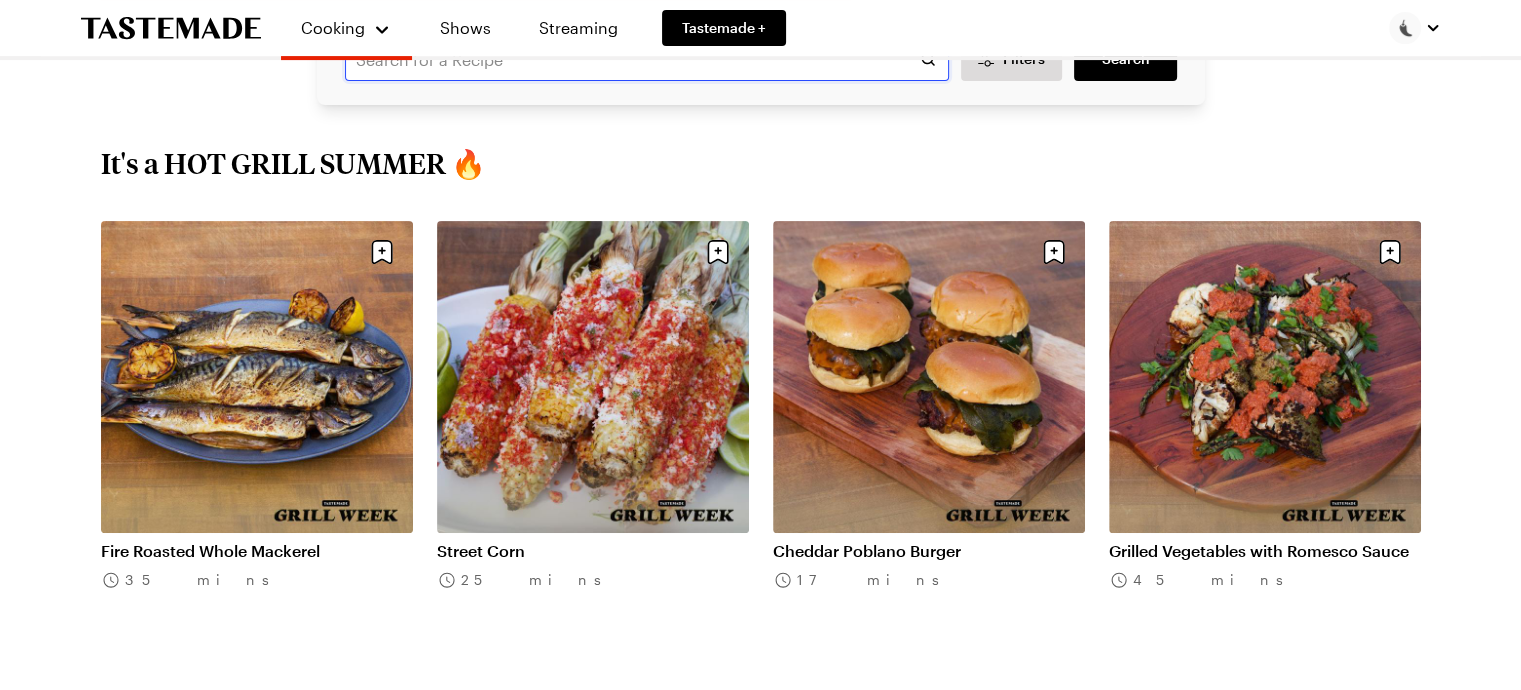 click at bounding box center (647, 59) 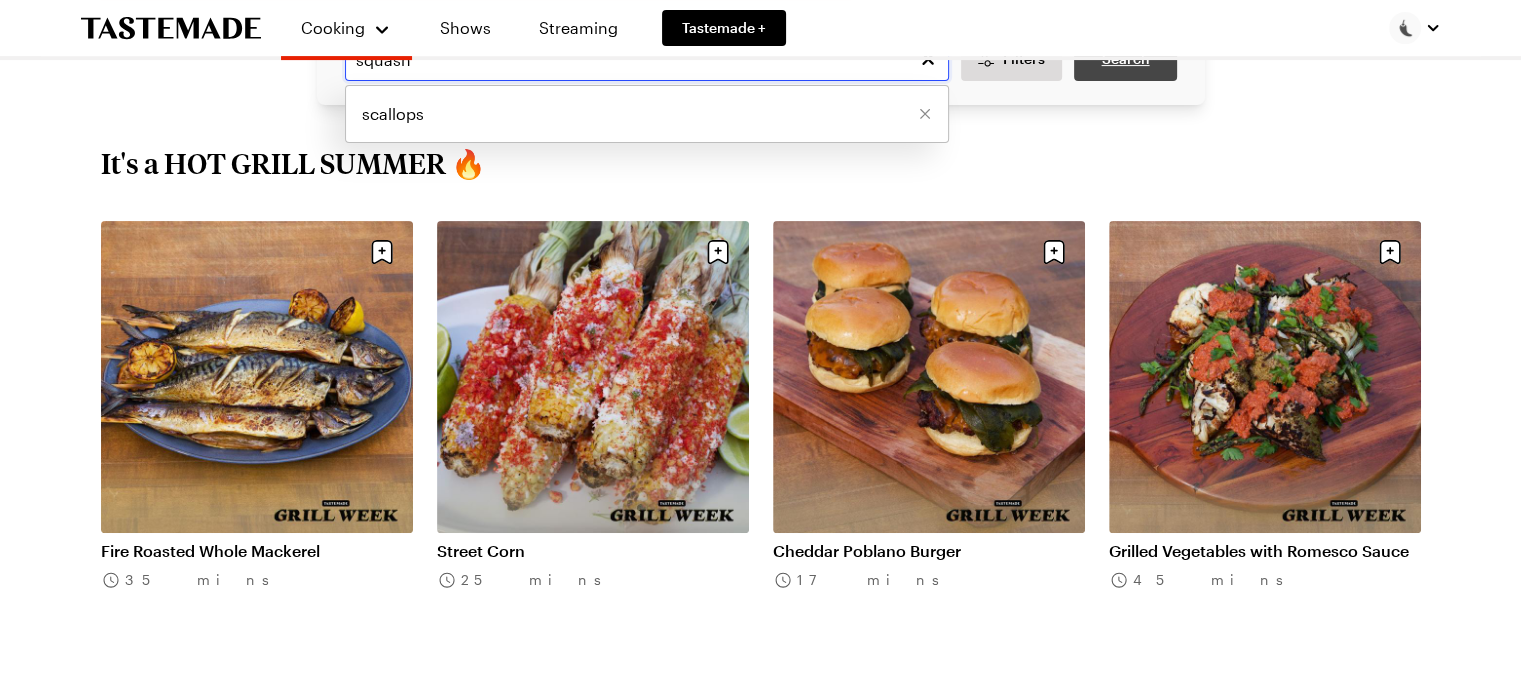 type on "squash" 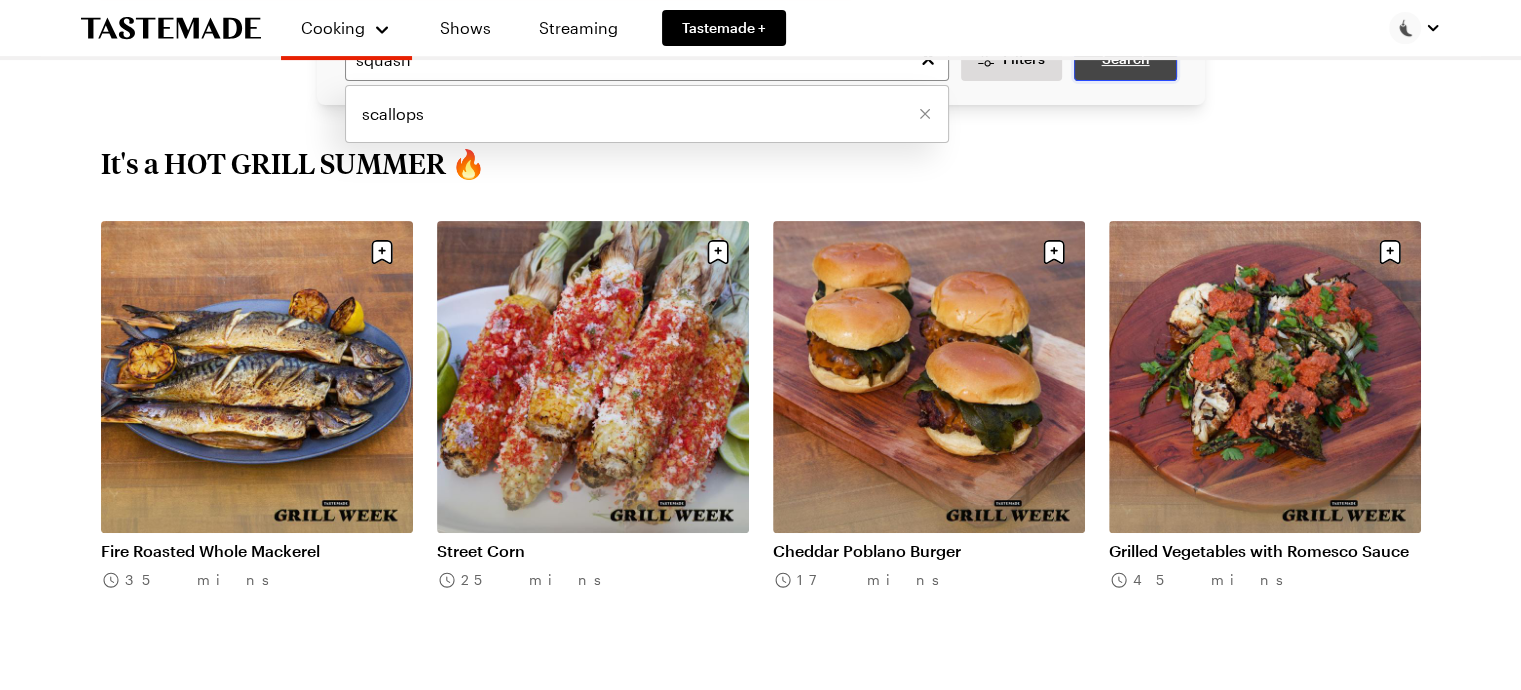click on "Search" at bounding box center [1125, 59] 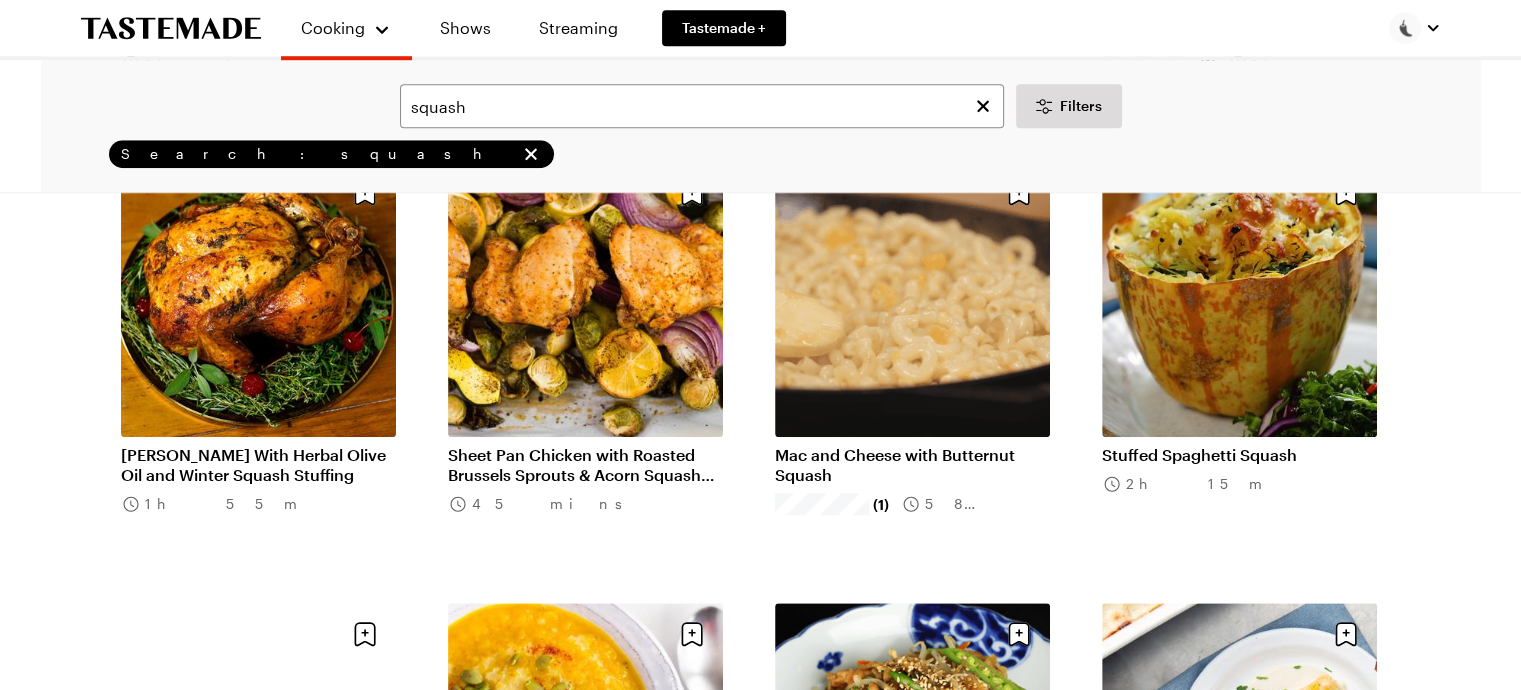 scroll, scrollTop: 1500, scrollLeft: 0, axis: vertical 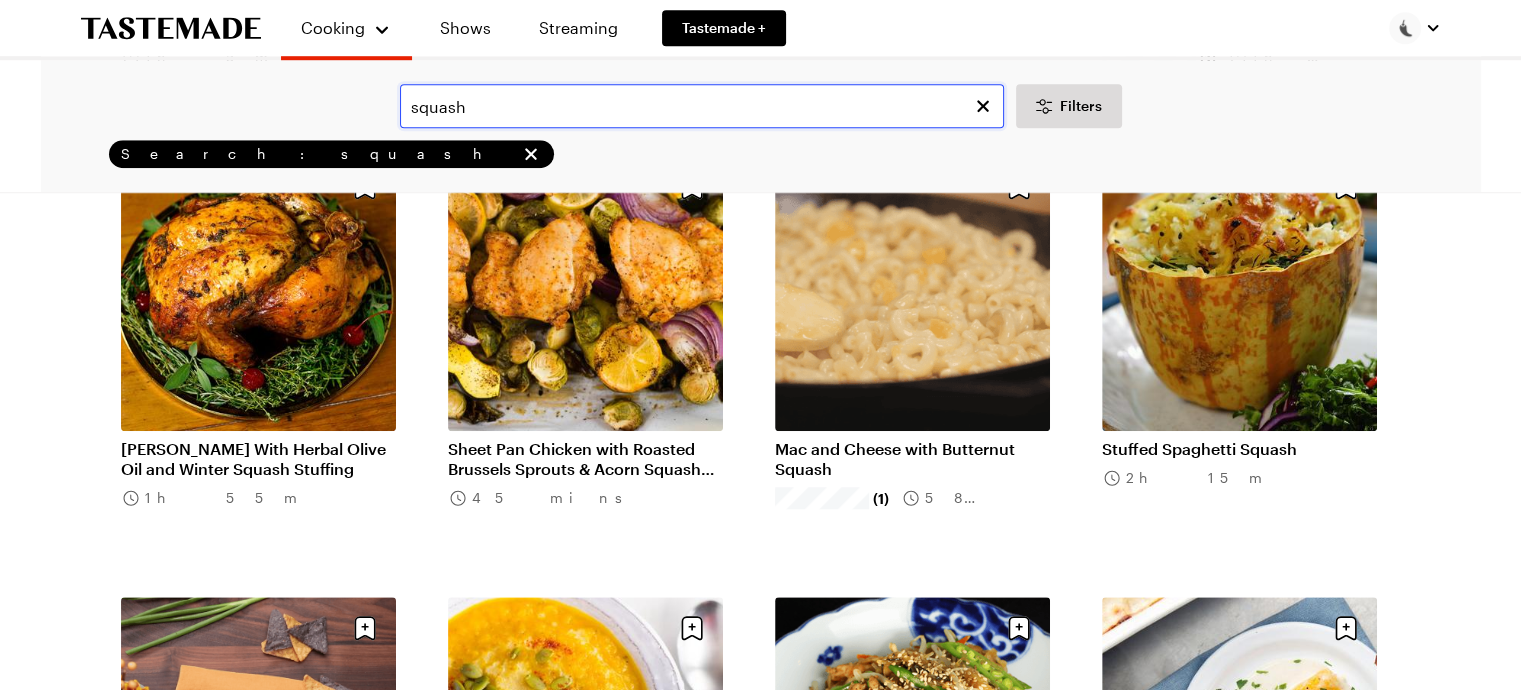 click on "squash" at bounding box center (702, 106) 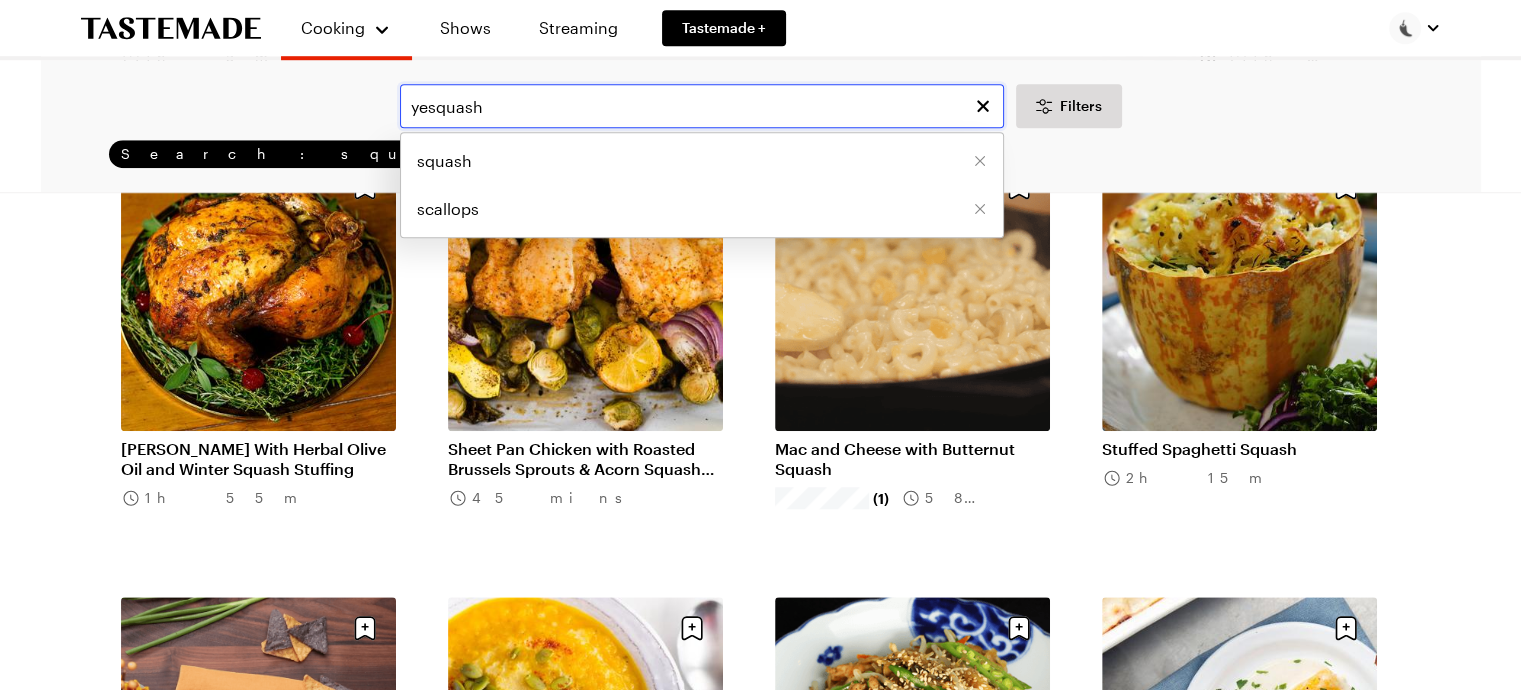 scroll, scrollTop: 0, scrollLeft: 0, axis: both 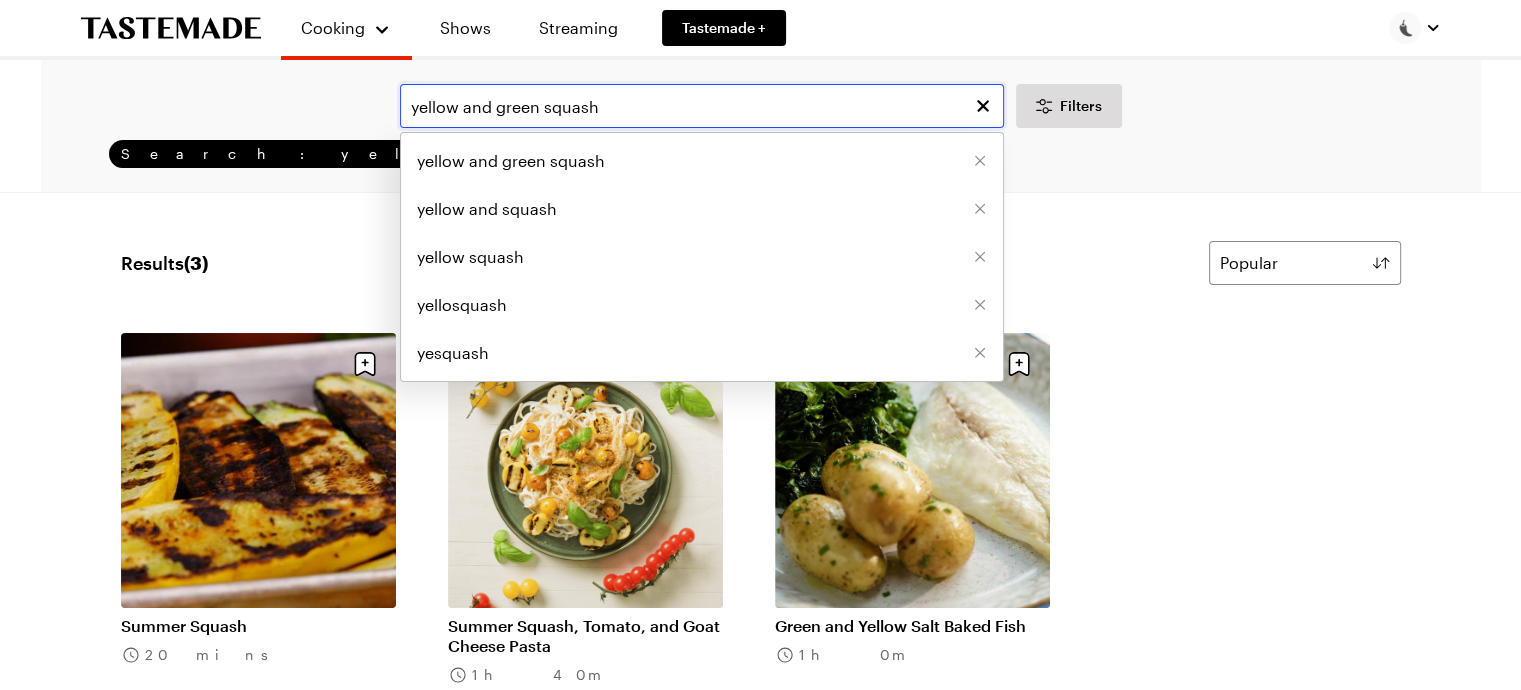 click on "yellow and green squash" at bounding box center [702, 106] 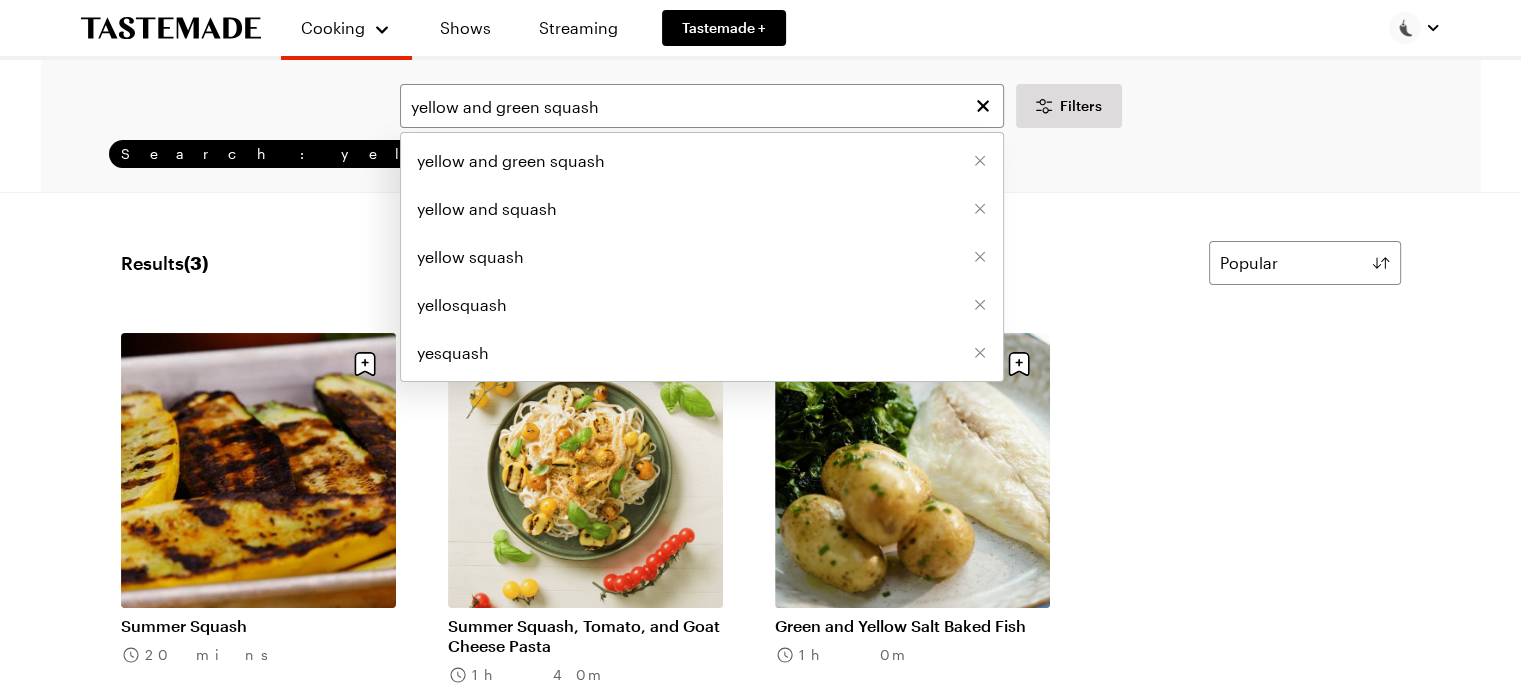 click on "yellow and green squash" at bounding box center [511, 161] 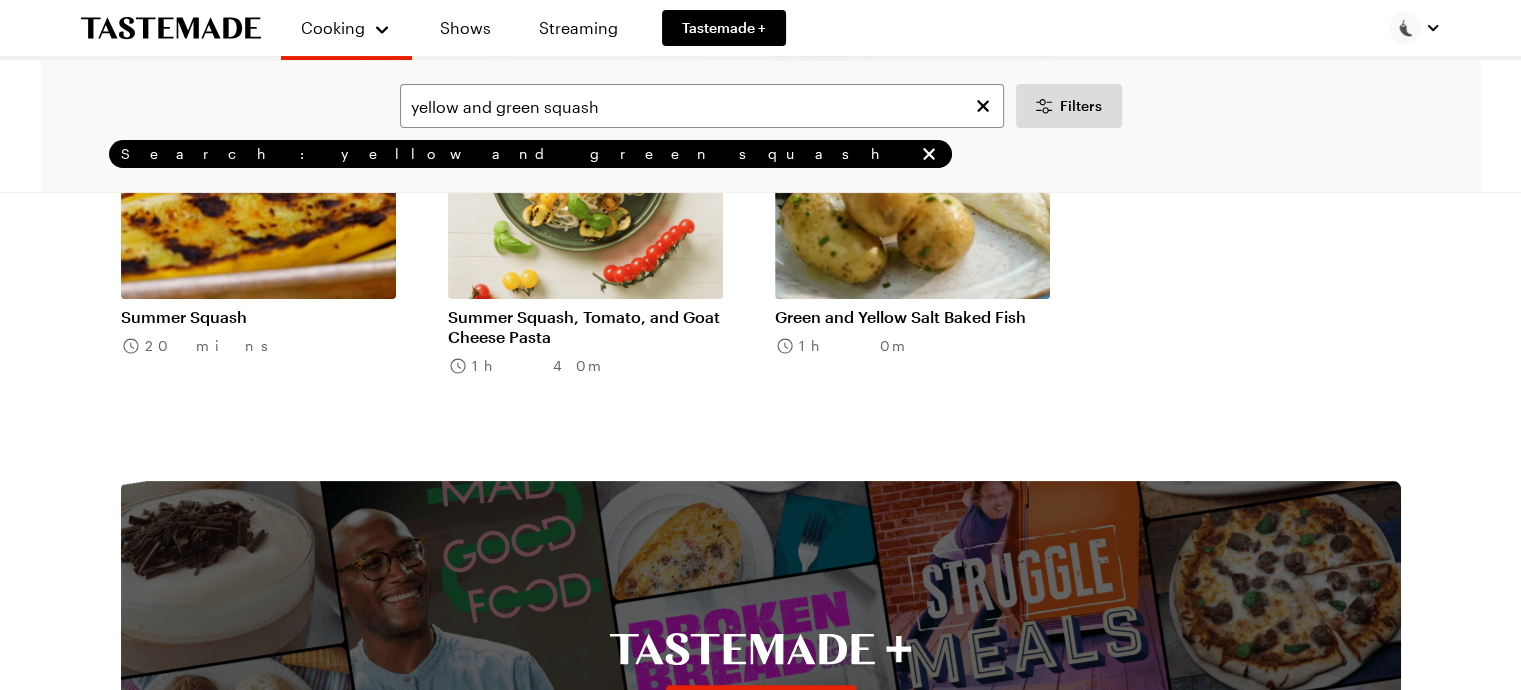 scroll, scrollTop: 0, scrollLeft: 0, axis: both 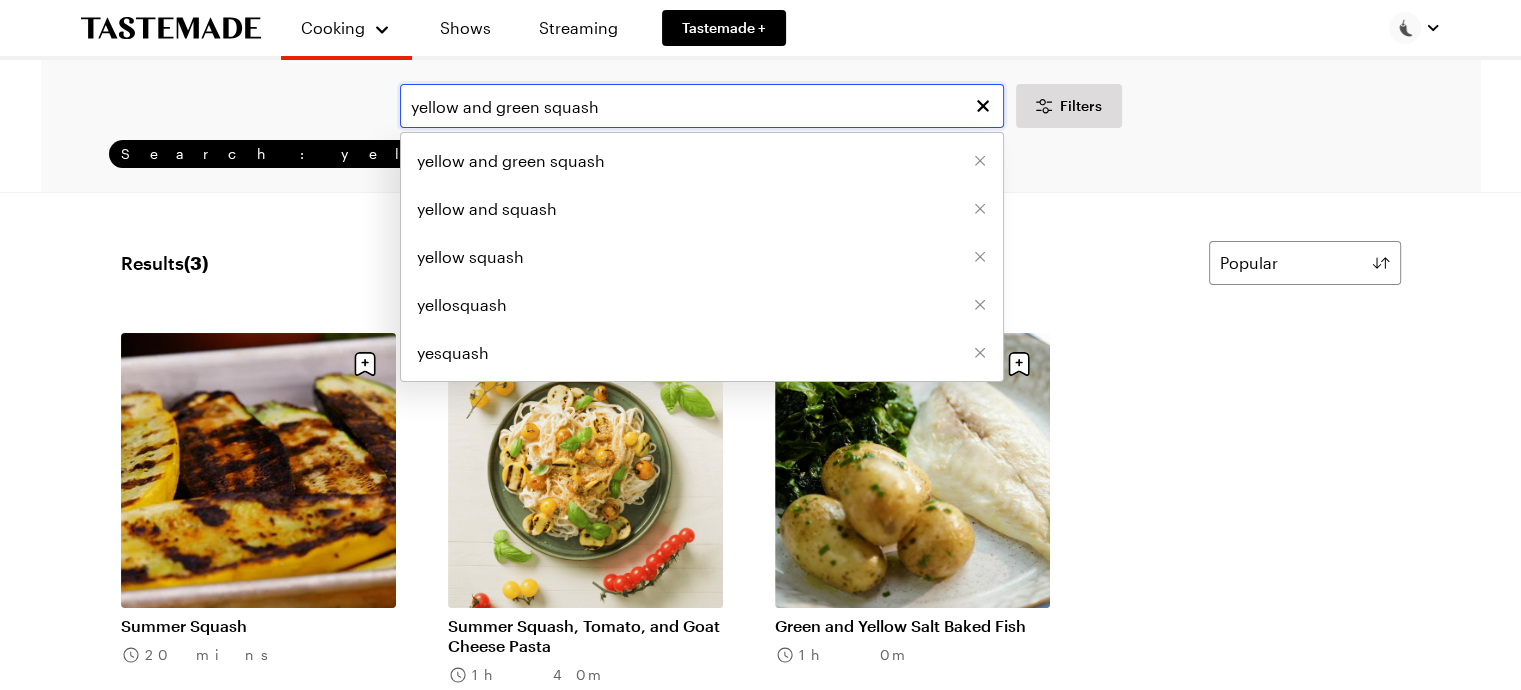 drag, startPoint x: 574, startPoint y: 119, endPoint x: 411, endPoint y: 106, distance: 163.51758 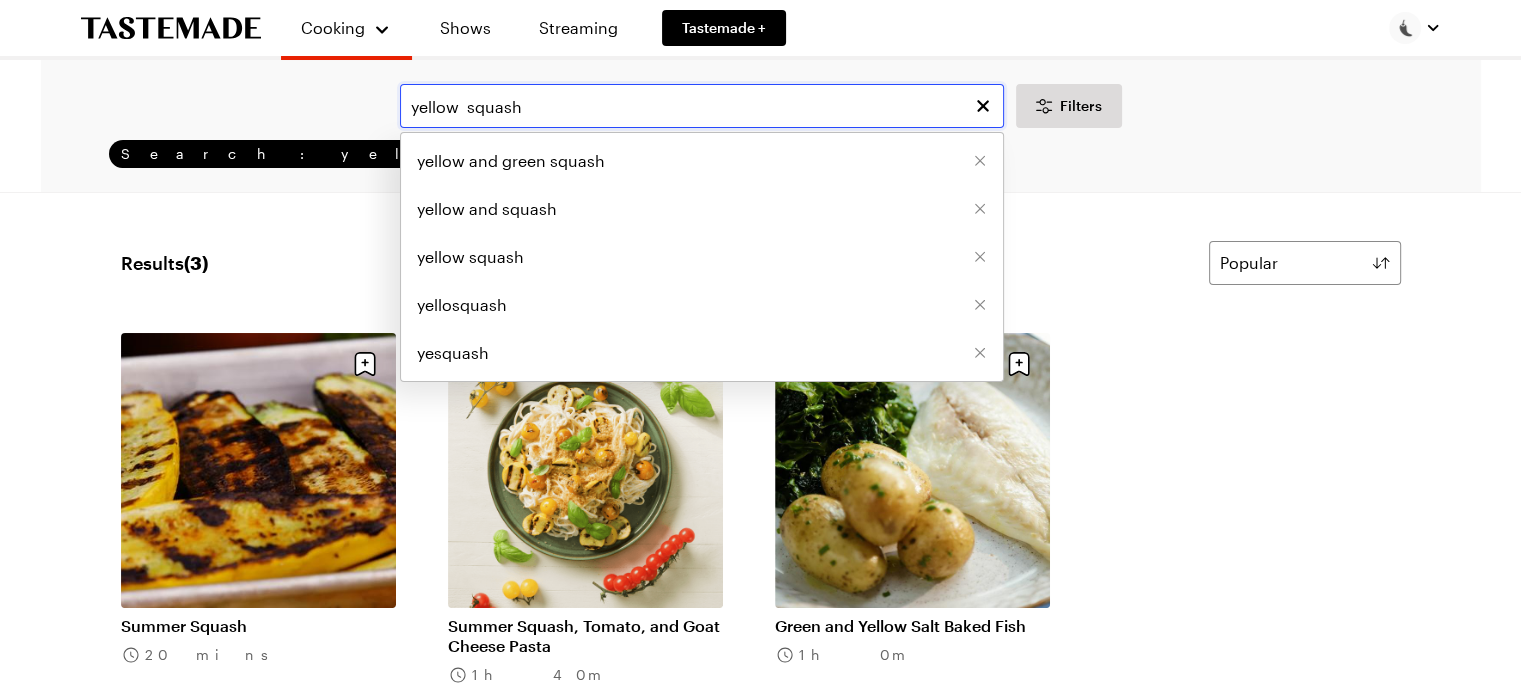 drag, startPoint x: 568, startPoint y: 115, endPoint x: 491, endPoint y: 111, distance: 77.10383 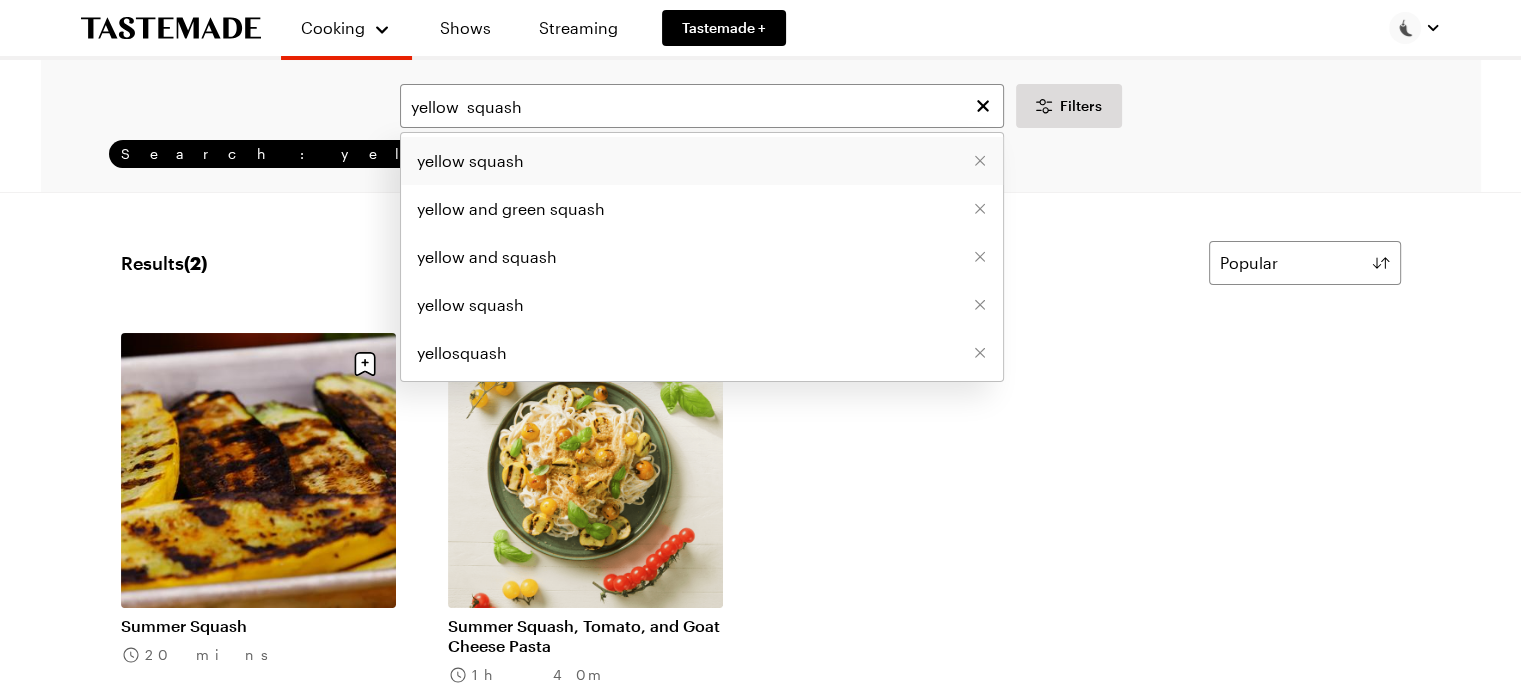 click on "yellow  squash" at bounding box center [702, 161] 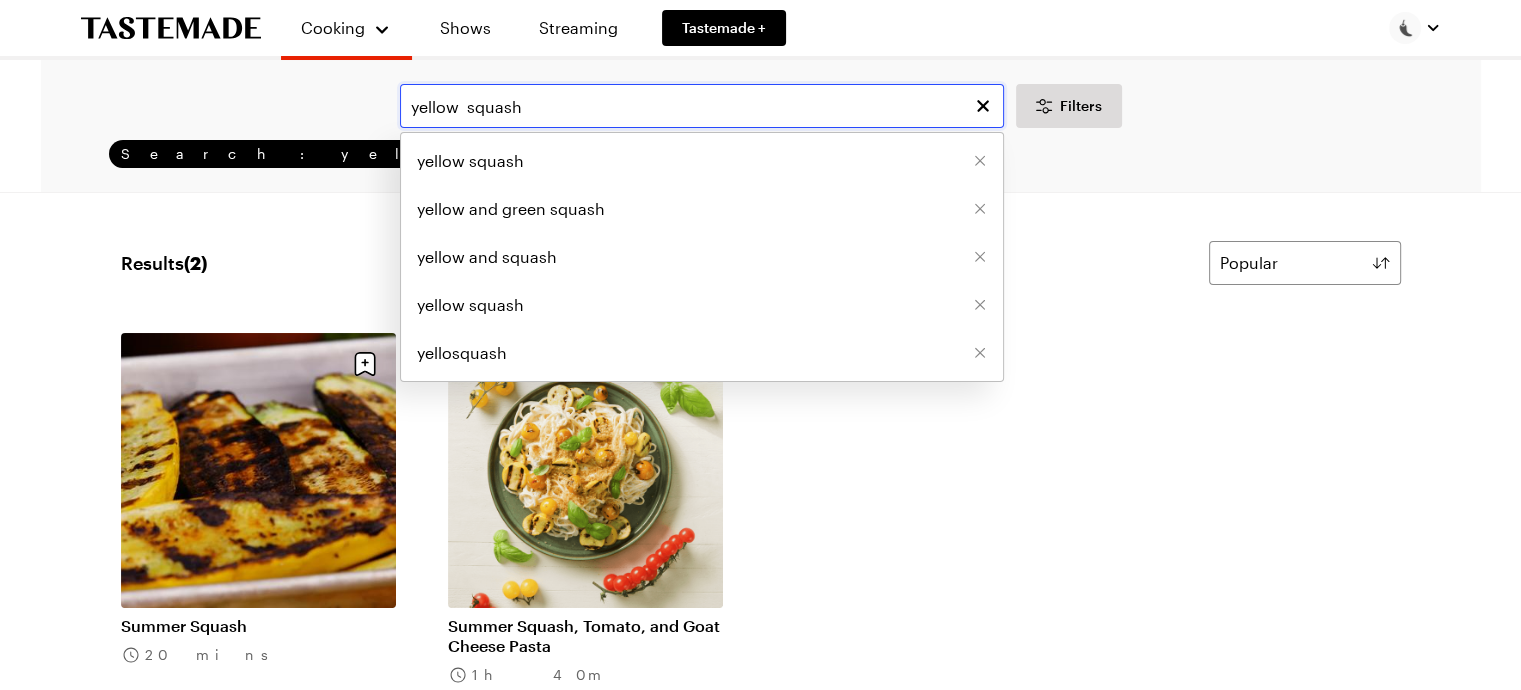 click on "yellow  squash" at bounding box center (702, 106) 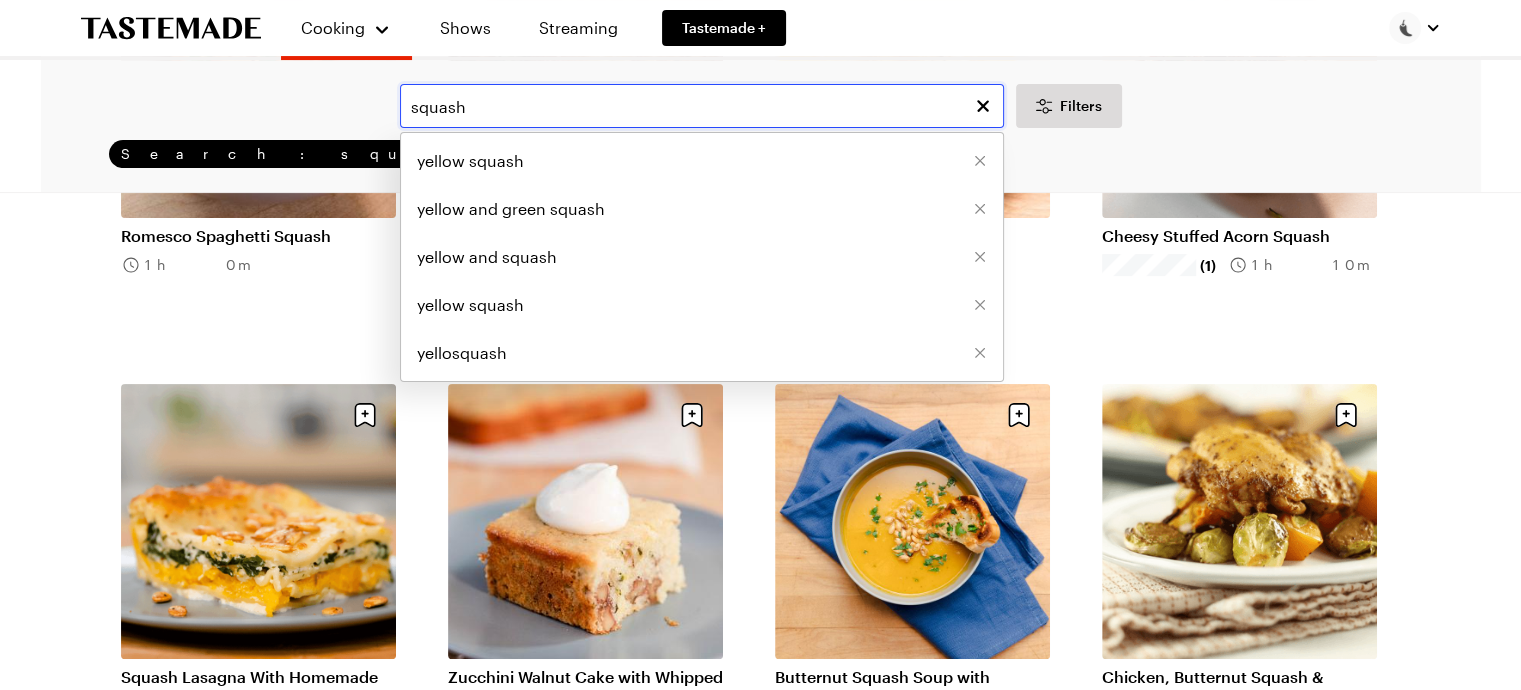 scroll, scrollTop: 400, scrollLeft: 0, axis: vertical 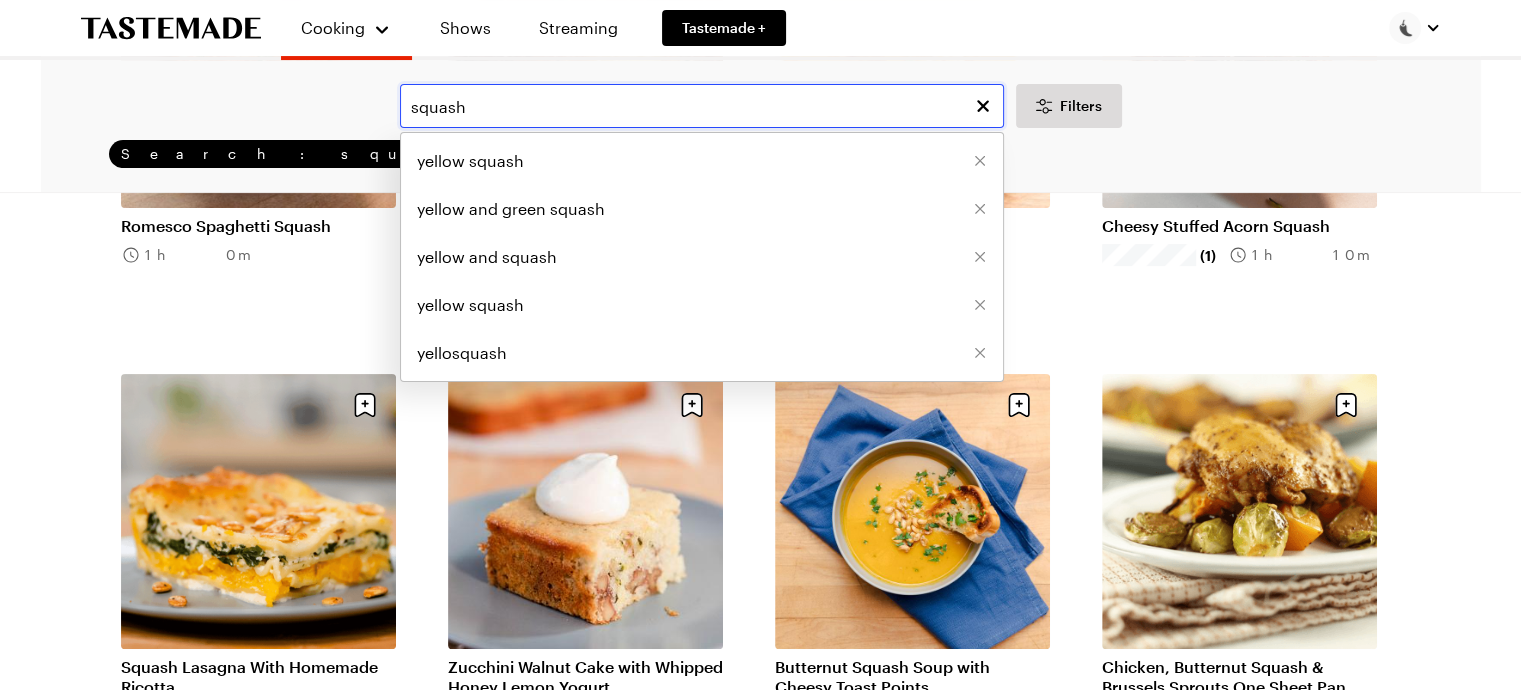 type on "squash" 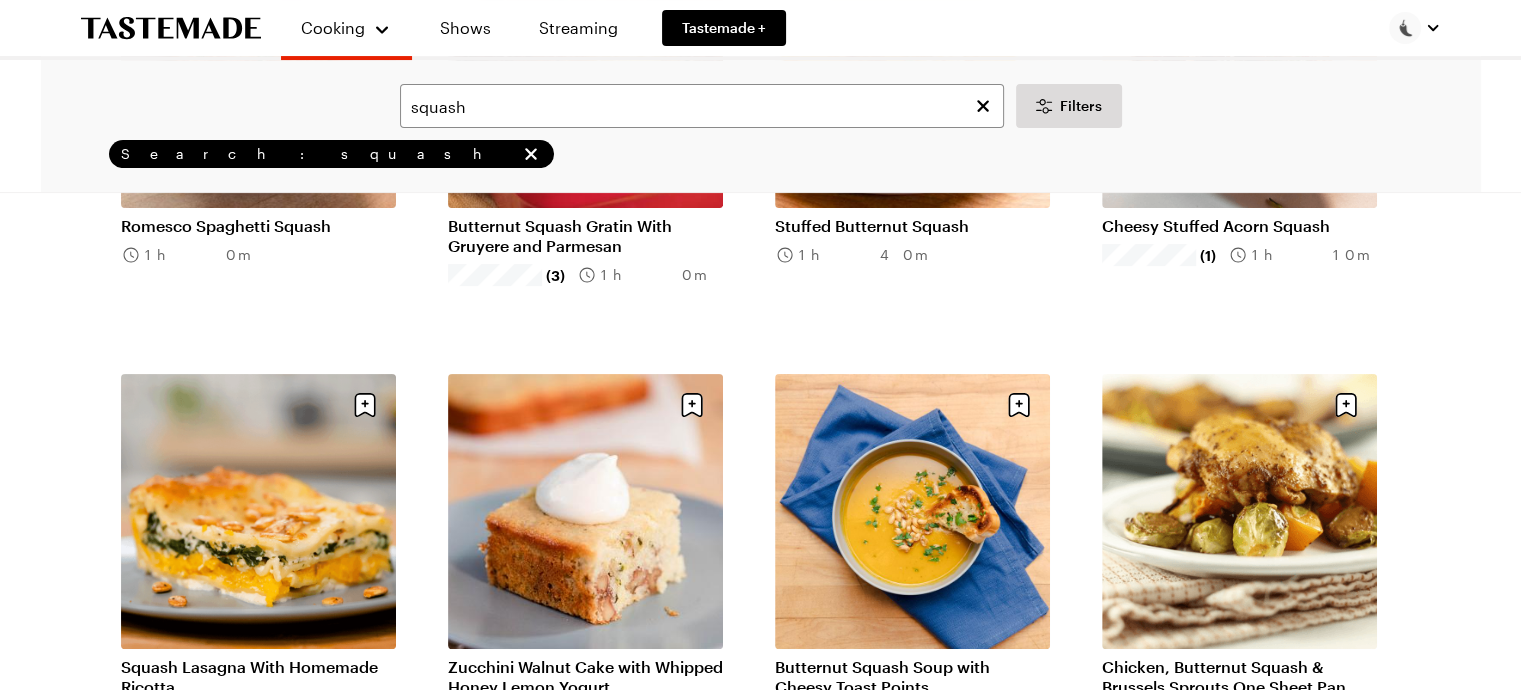 click on "Results  ( 108 ) Popular Load More Romesco Spaghetti Squash 1h 0m Butternut Squash Gratin With Gruyere and Parmesan (3) 1h 0m Stuffed Butternut Squash 1h 40m Cheesy Stuffed Acorn Squash (1) 1h 10m Squash Lasagna With Homemade Ricotta (2) 1h 50m Zucchini Walnut Cake with Whipped Honey Lemon Yogurt 1h 35m Butternut Squash Soup with Cheesy Toast Points (1) 1h 20m Chicken, Butternut Squash & Brussels Sprouts One Sheet Pan Meal 55 mins Mongolian Beef With Green Beans & Squash 1h 5m Spaghetti Squash Carbonara (1) 1h 20m Roasted Feta Squash Soup 1h 10m Butternut Squash 4-Cheese Ravioli Bake (1) 1h 40m [PERSON_NAME] With Herbal Olive Oil and Winter Squash Stuffing 1h 55m Sheet Pan Chicken with Roasted Brussels Sprouts & Acorn Squash Dinner 45 mins Mac and Cheese with Butternut Squash (1) 58 mins Stuffed Spaghetti Squash 2h 15m Lentil Chili With Butternut Squash 8h 15m Slow Cooker Butternut Squash Soup 3h 30m Spaghetti Squash Chow Mein 1h 10m Butternut Squash [PERSON_NAME] Rollatini 1h 15m Spaghetti Squash Fritters 20 mins 1h 0m" at bounding box center (761, 1484) 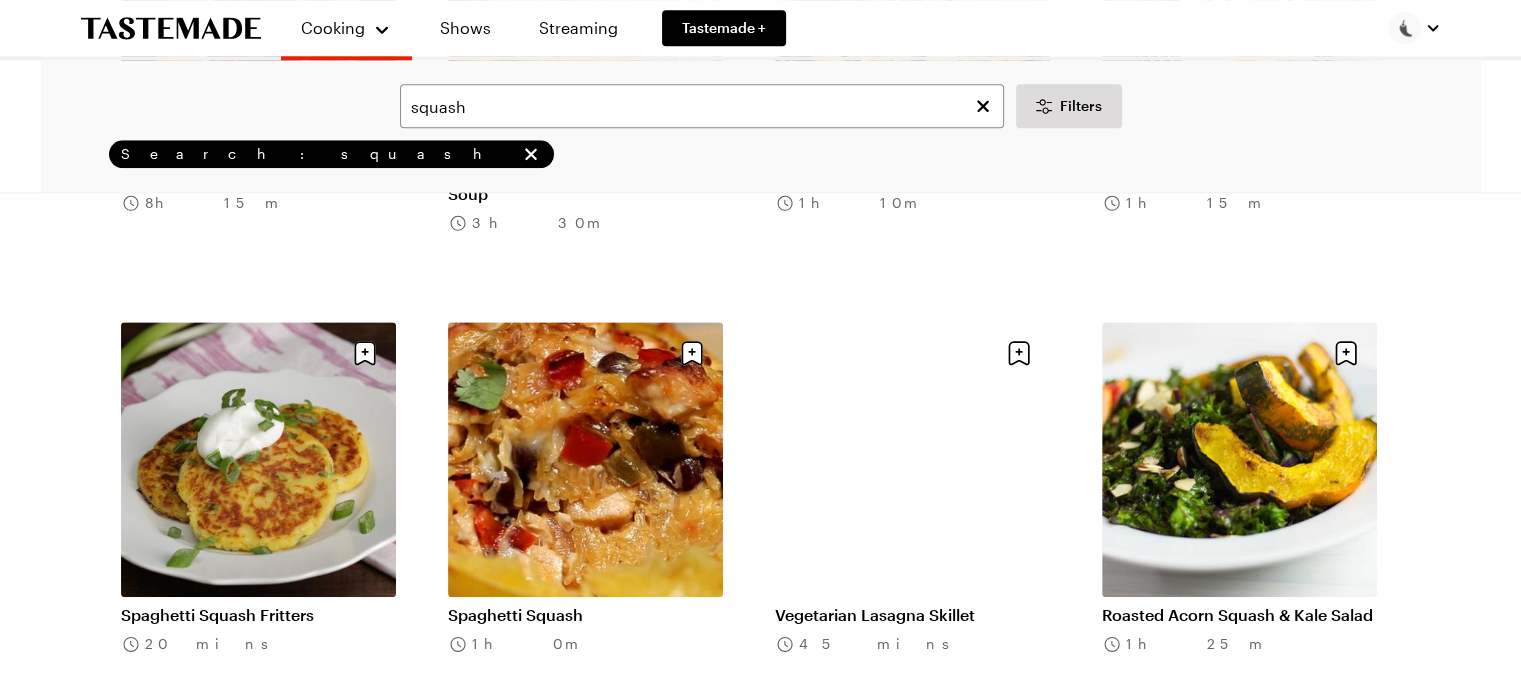 scroll, scrollTop: 2300, scrollLeft: 0, axis: vertical 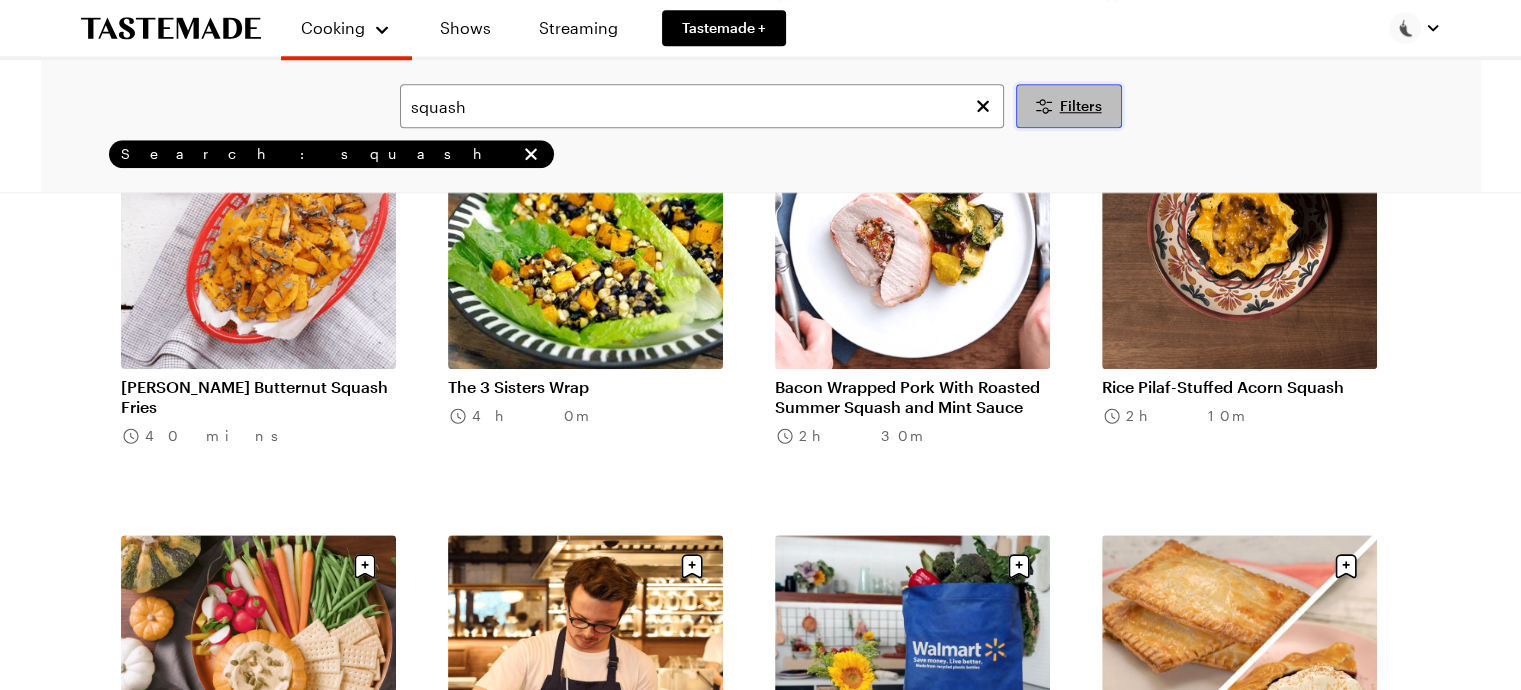 drag, startPoint x: 620, startPoint y: 7, endPoint x: 1048, endPoint y: 101, distance: 438.20087 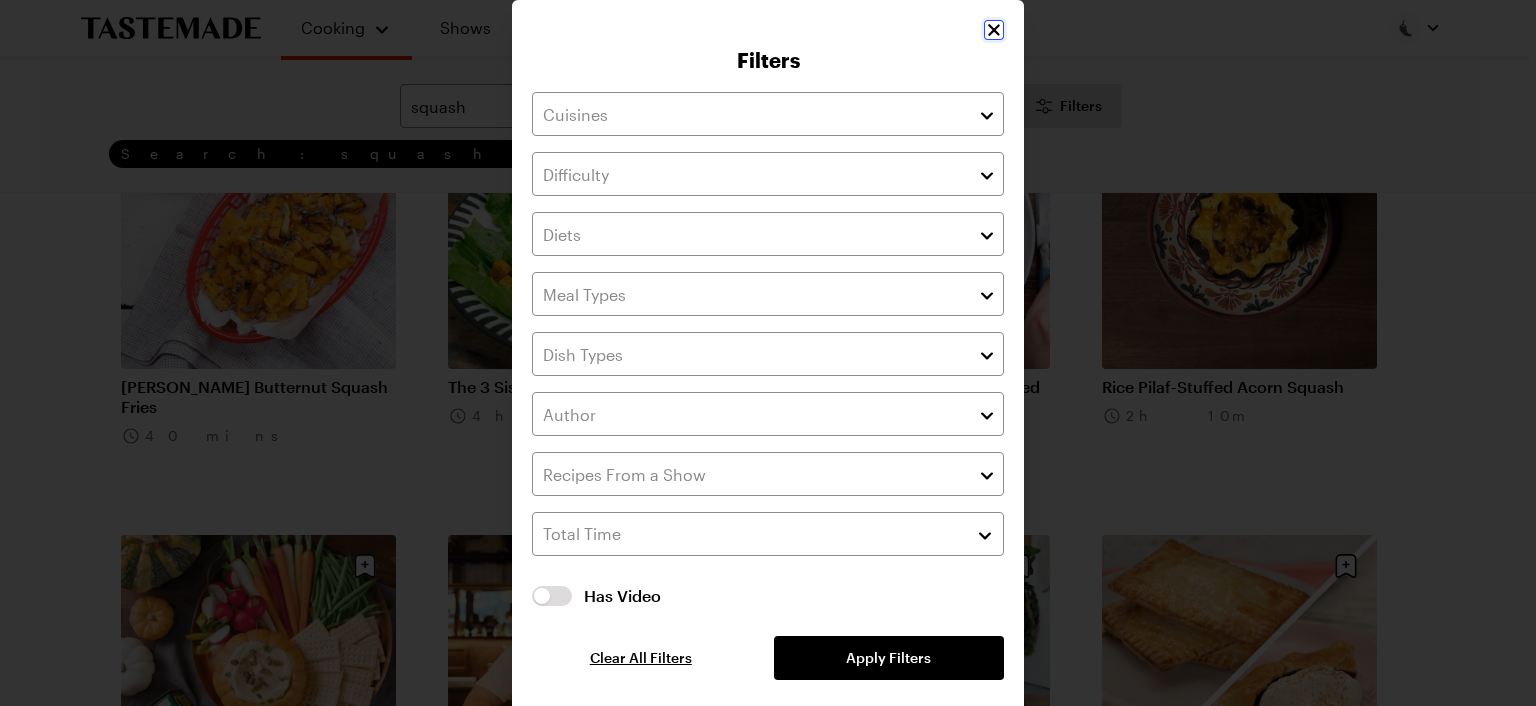 click 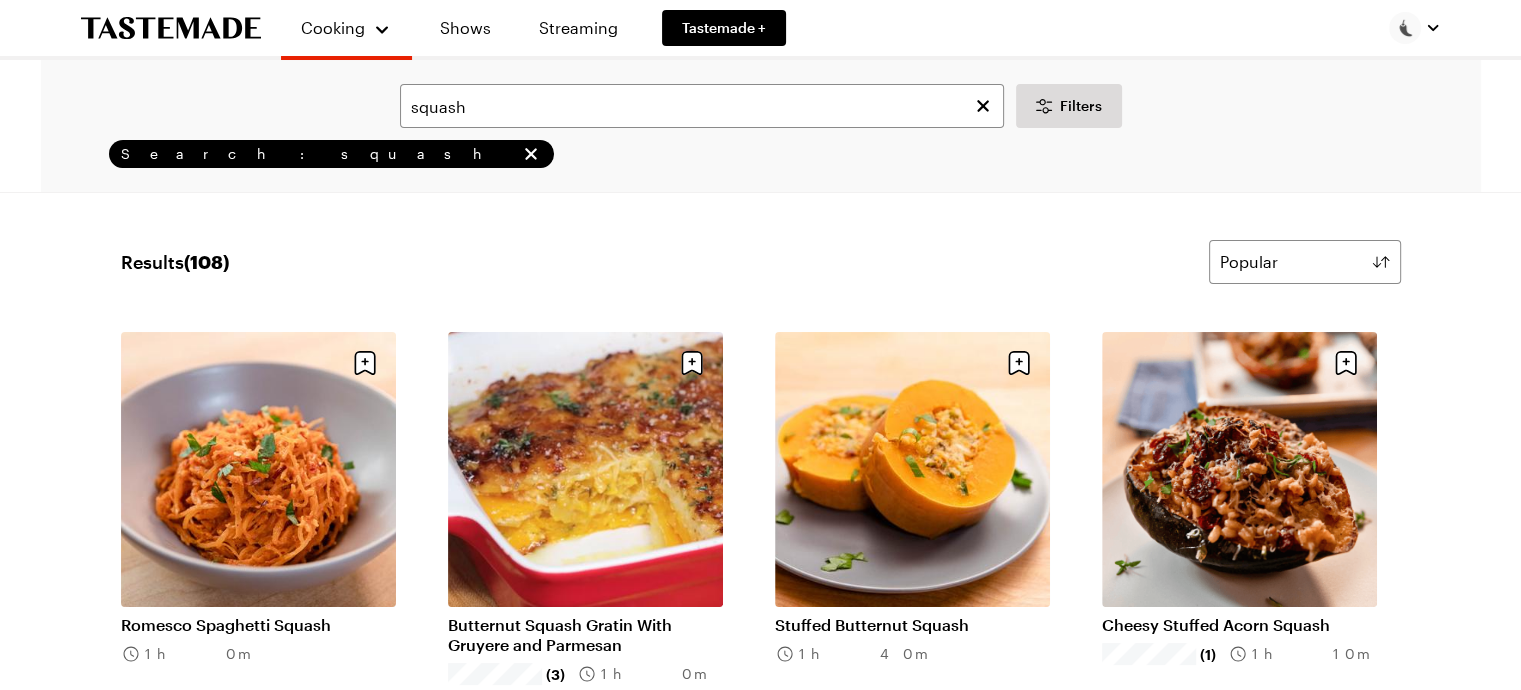 scroll, scrollTop: 0, scrollLeft: 0, axis: both 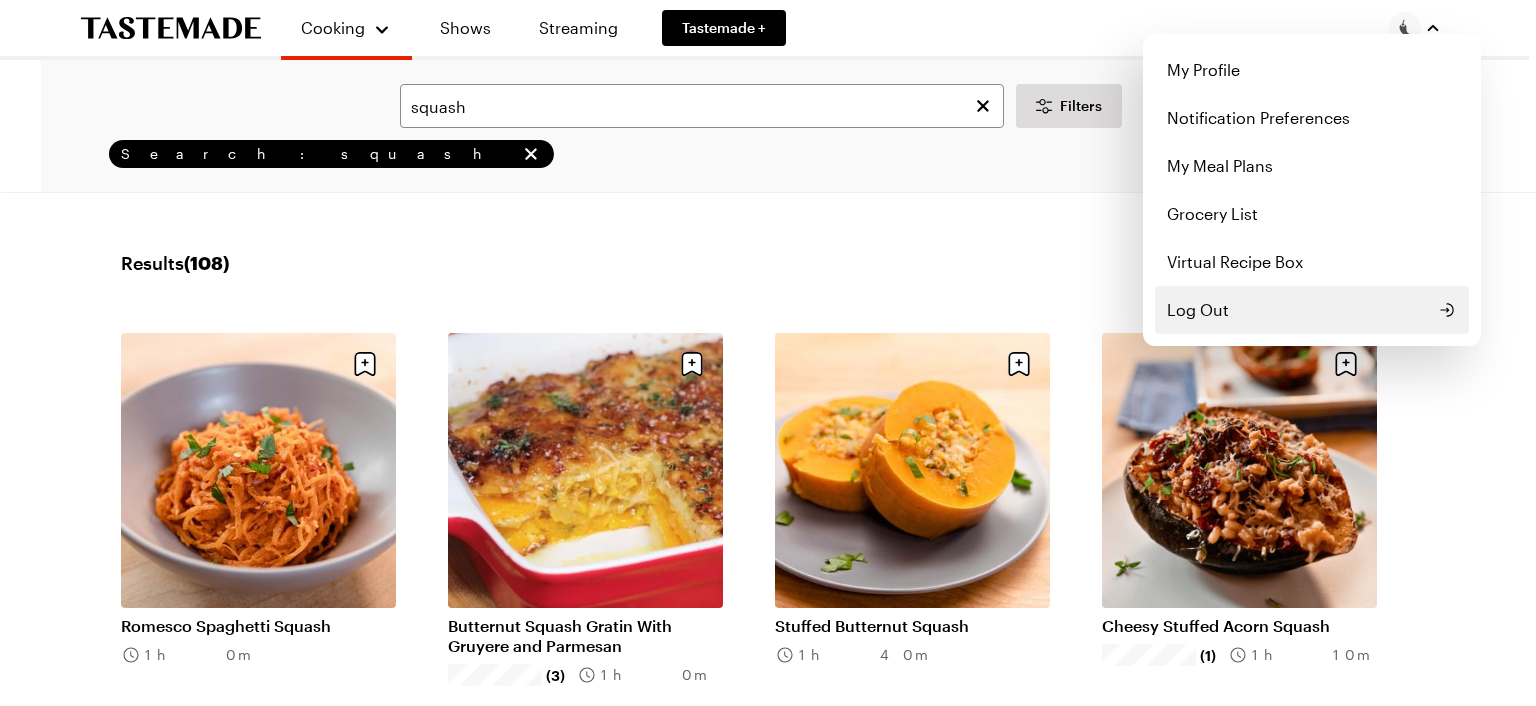 click on "Log Out" at bounding box center [1198, 310] 